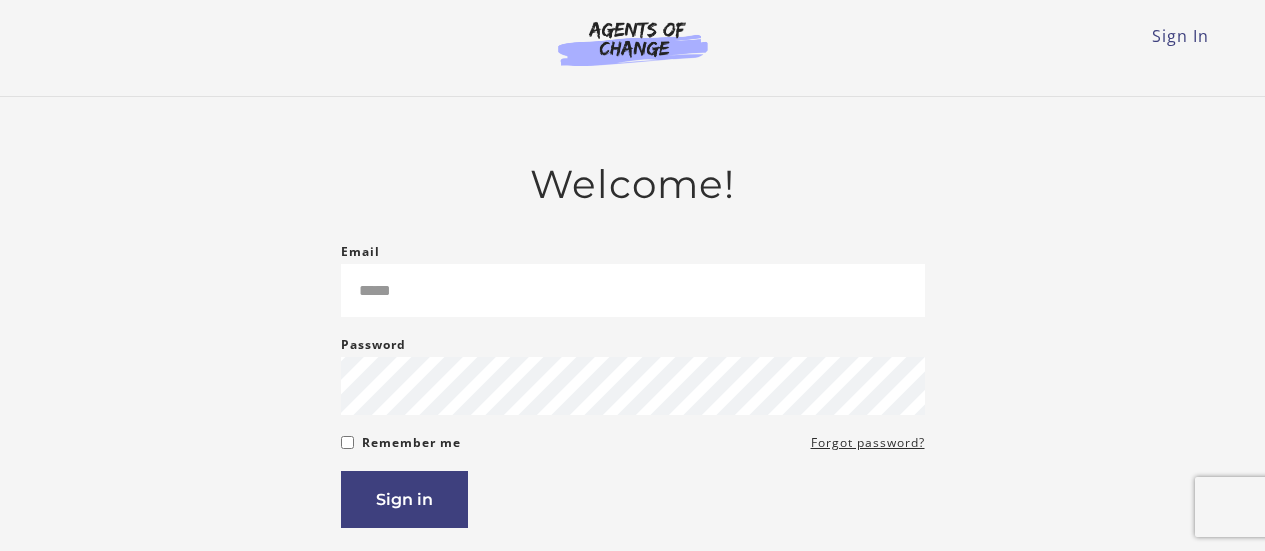 scroll, scrollTop: 0, scrollLeft: 0, axis: both 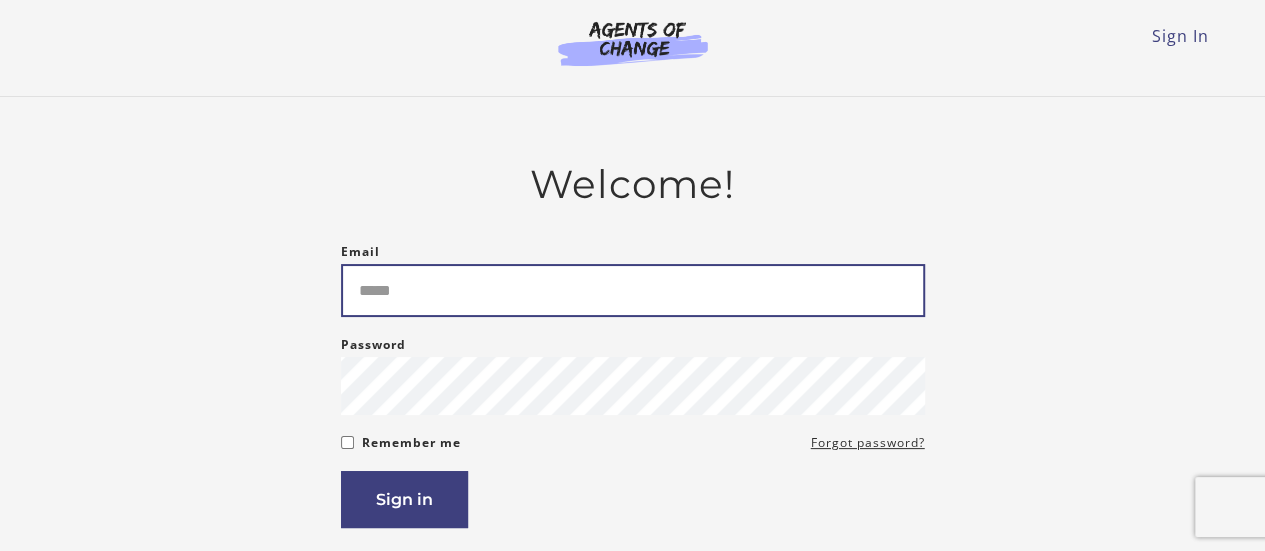type on "**********" 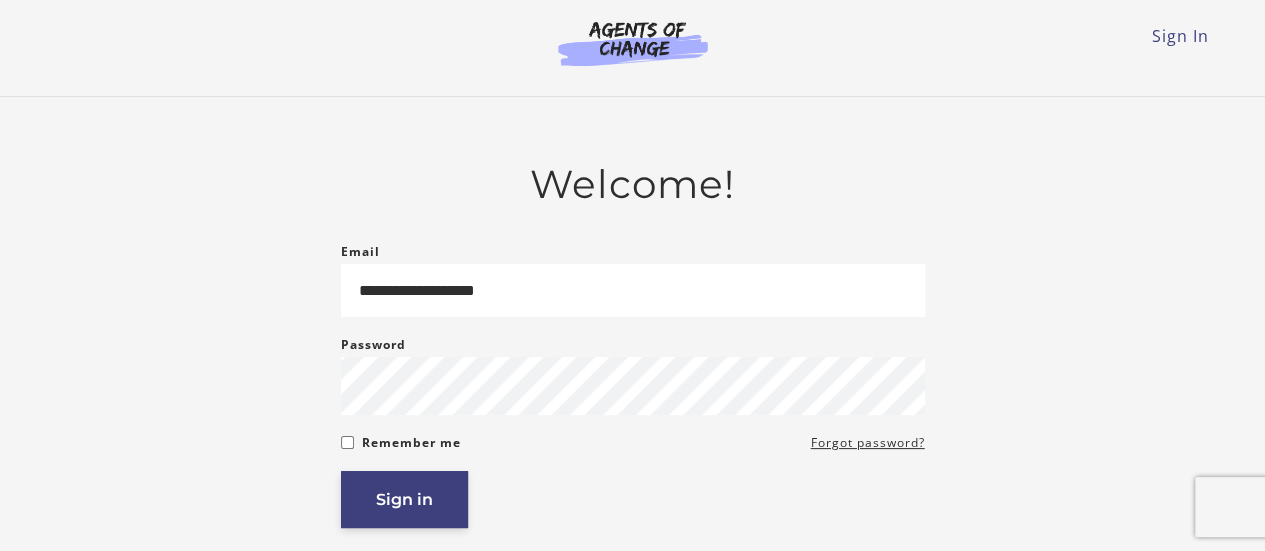 click on "Sign in" at bounding box center (404, 499) 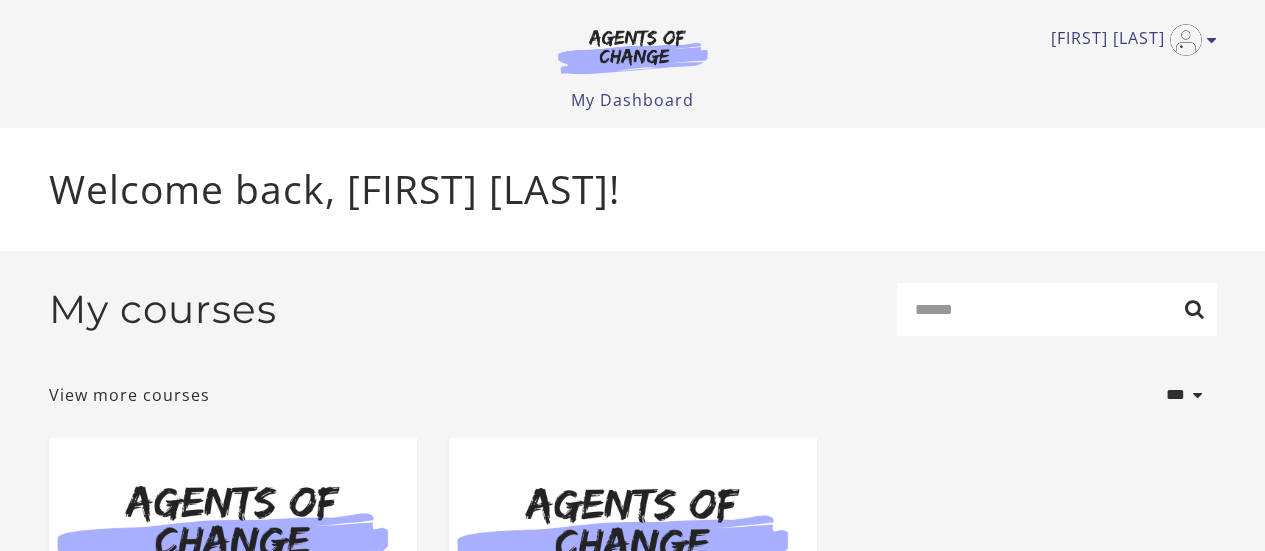 scroll, scrollTop: 0, scrollLeft: 0, axis: both 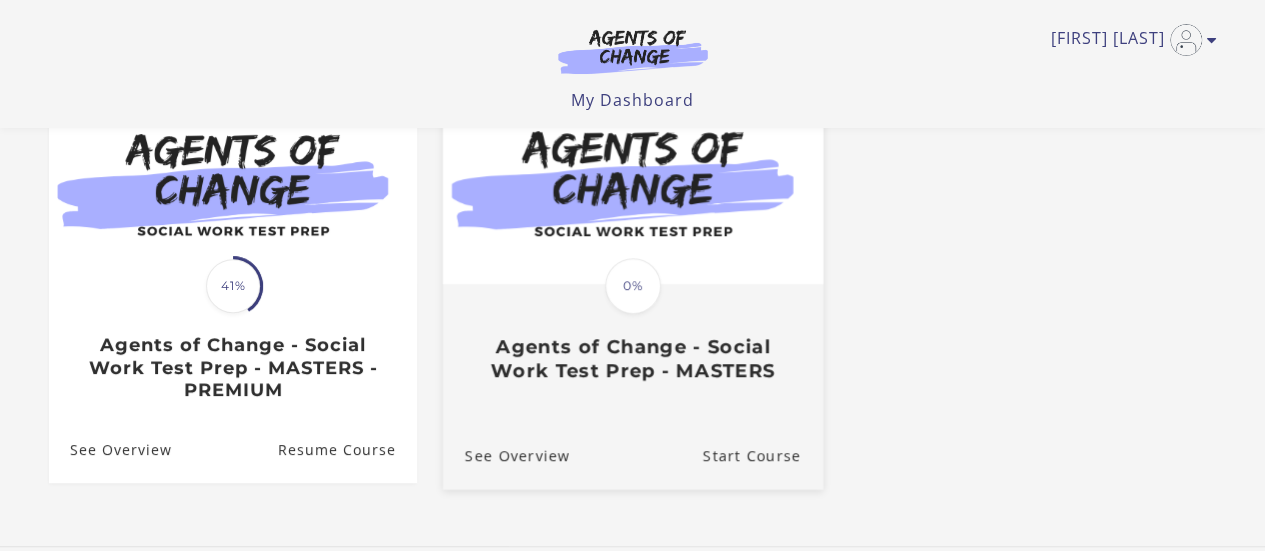 click on "Agents of Change - Social Work Test Prep - MASTERS" at bounding box center [632, 358] 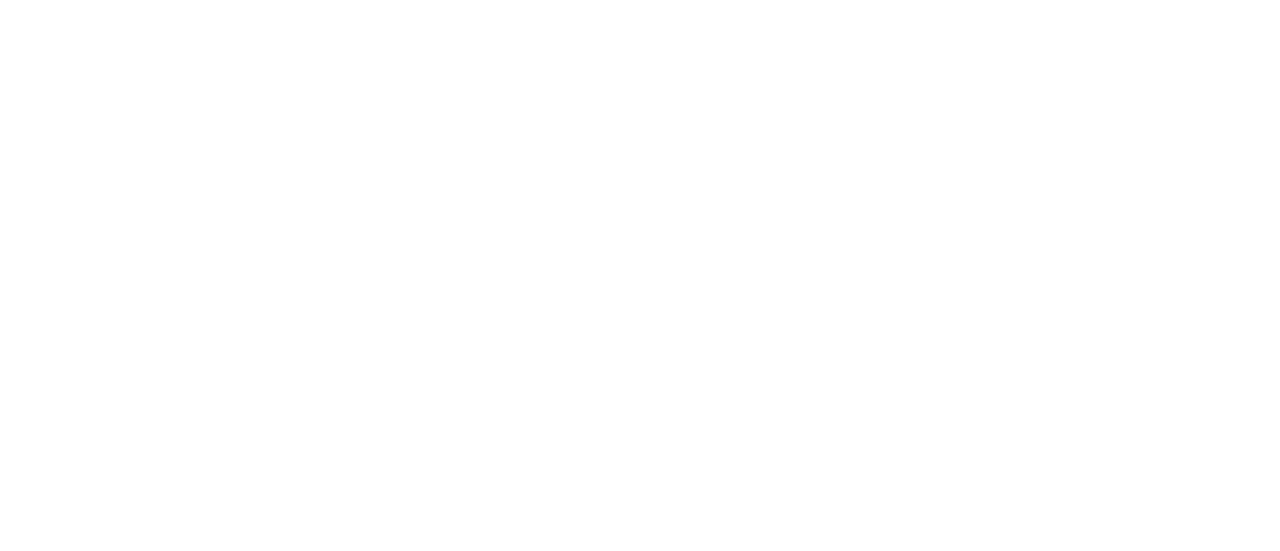 scroll, scrollTop: 0, scrollLeft: 0, axis: both 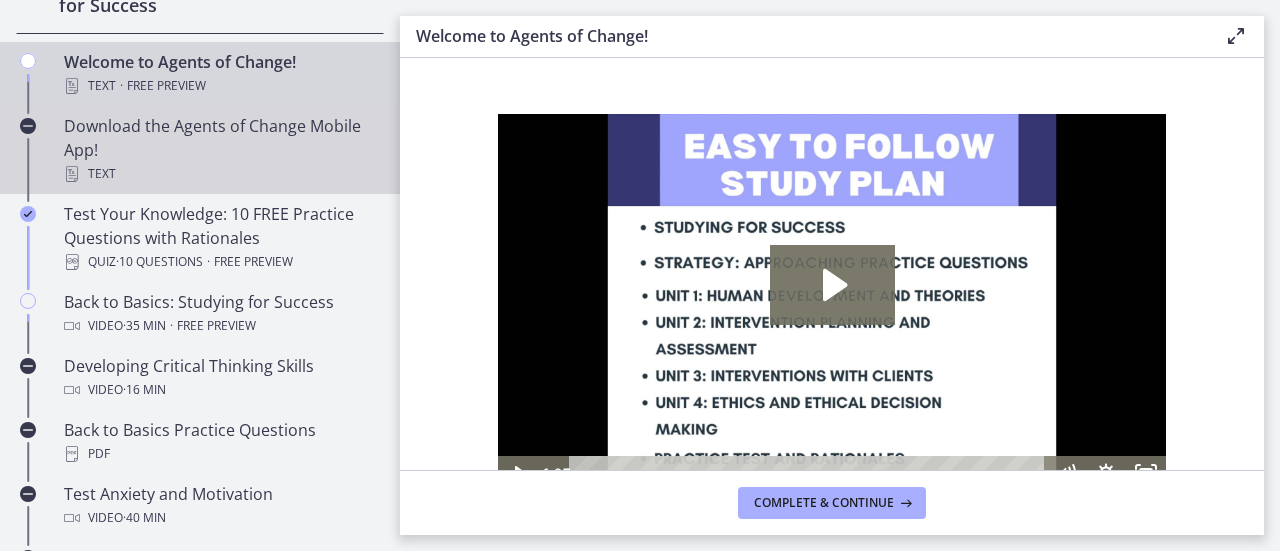 click on "Download the Agents of Change Mobile App!
Text" at bounding box center [220, 150] 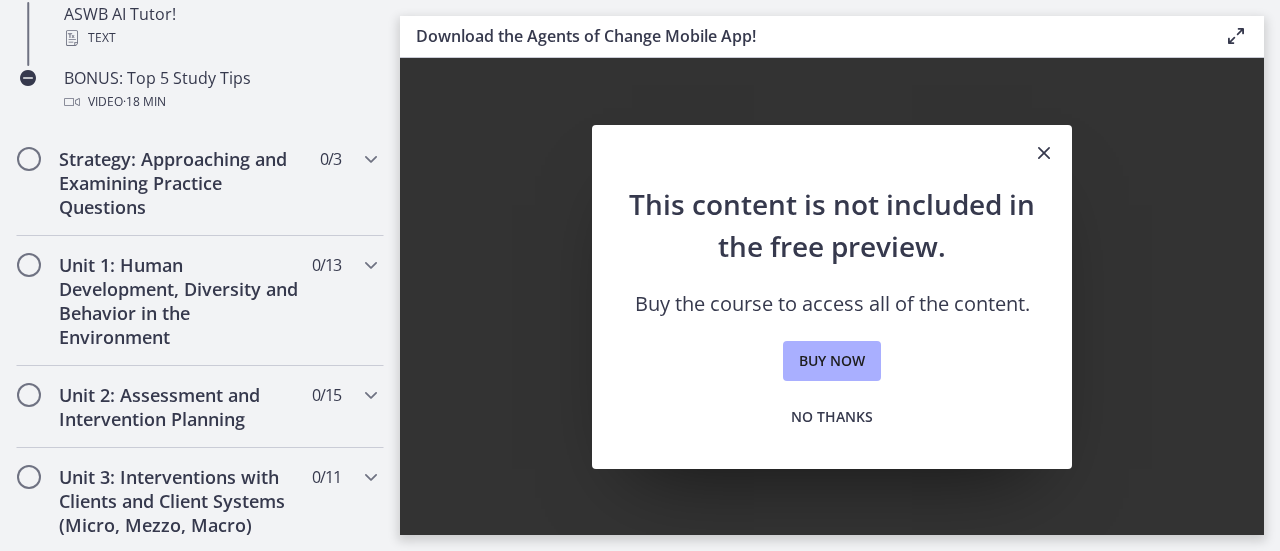 scroll, scrollTop: 1128, scrollLeft: 0, axis: vertical 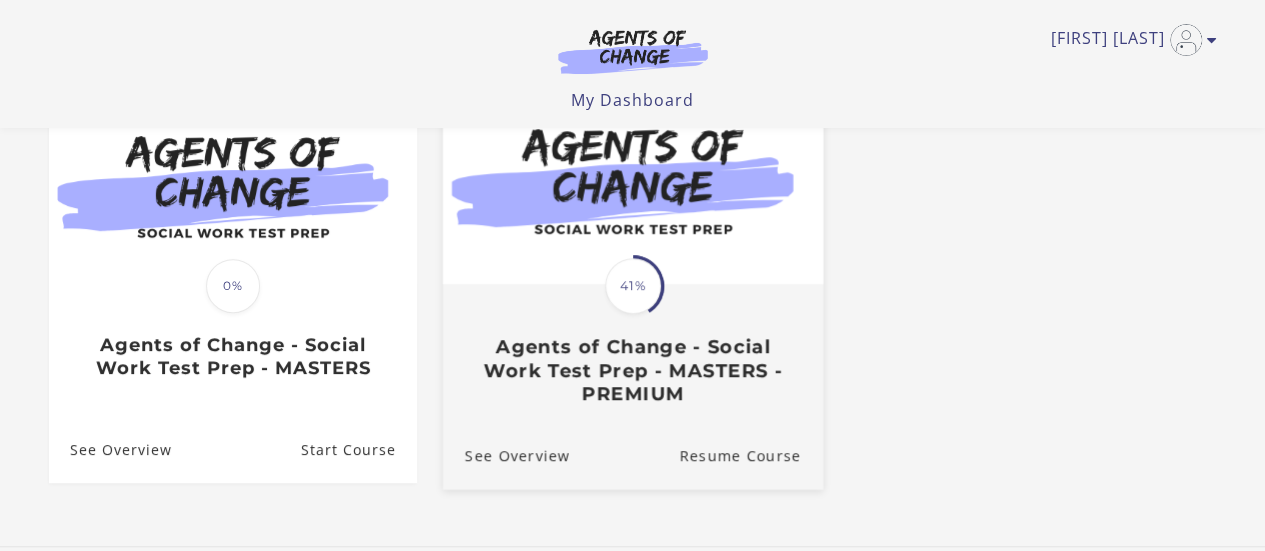 click on "Agents of Change - Social Work Test Prep - MASTERS - PREMIUM" at bounding box center [632, 370] 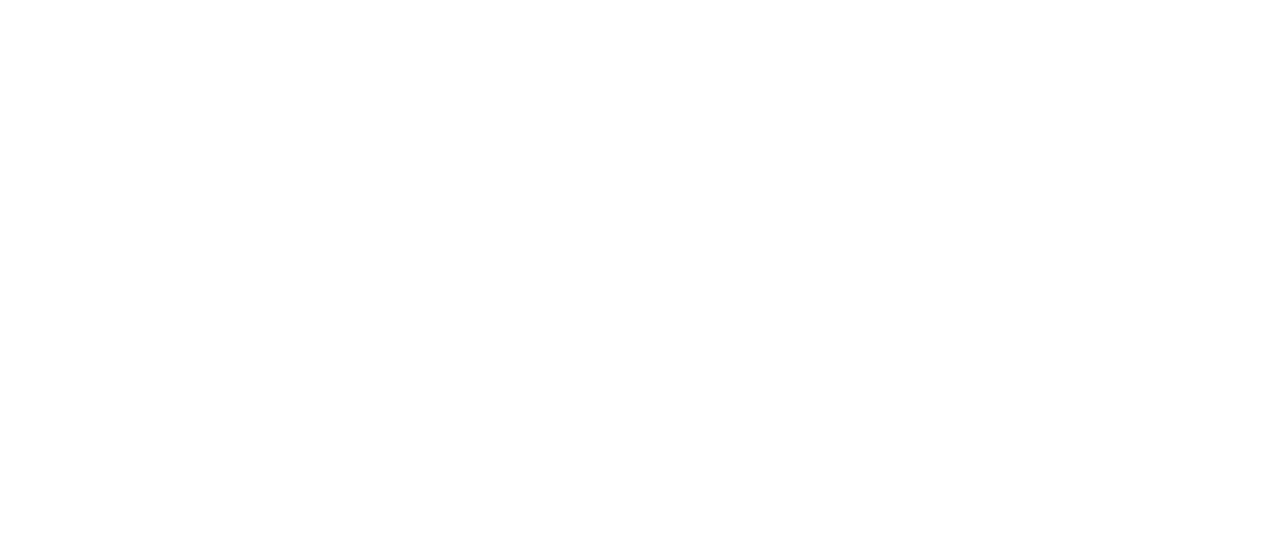 scroll, scrollTop: 0, scrollLeft: 0, axis: both 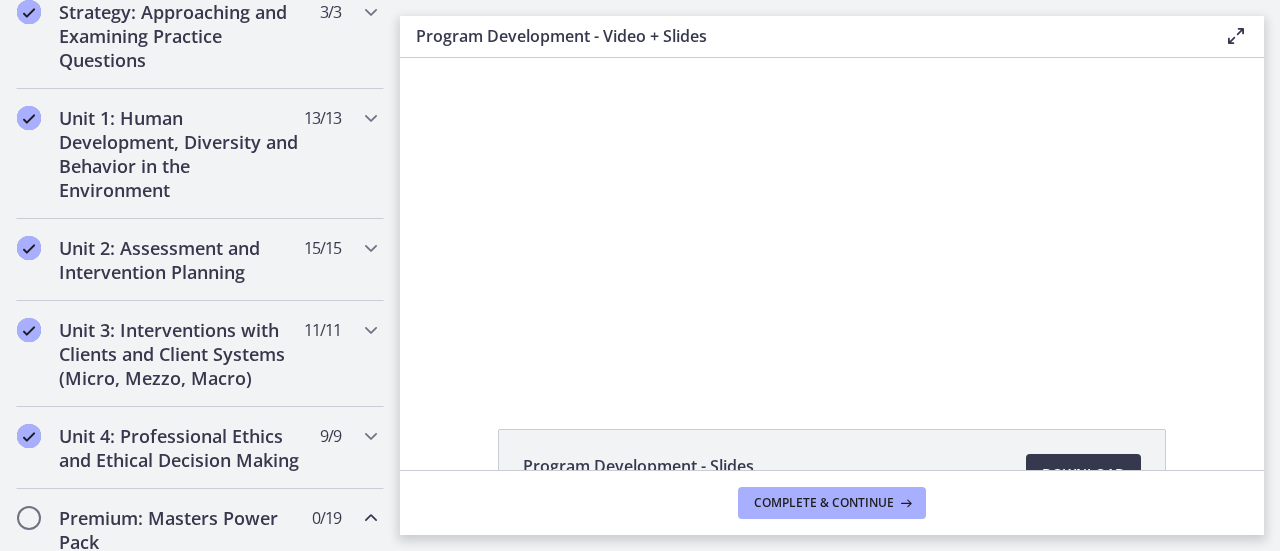 click at bounding box center (832, 220) 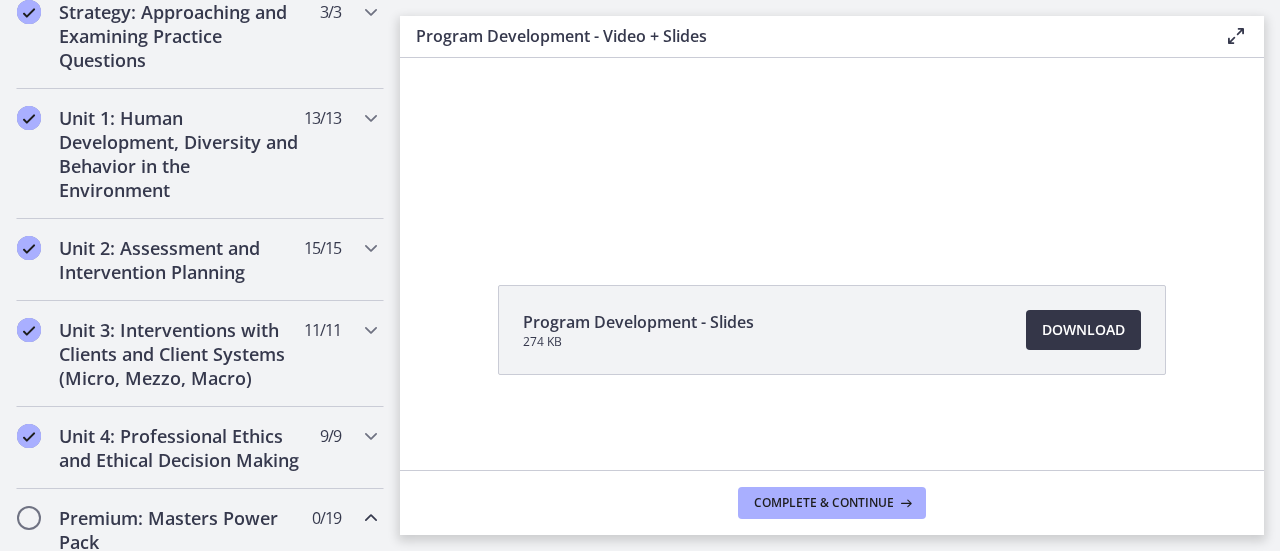 click on "Download
Opens in a new window" at bounding box center (1083, 330) 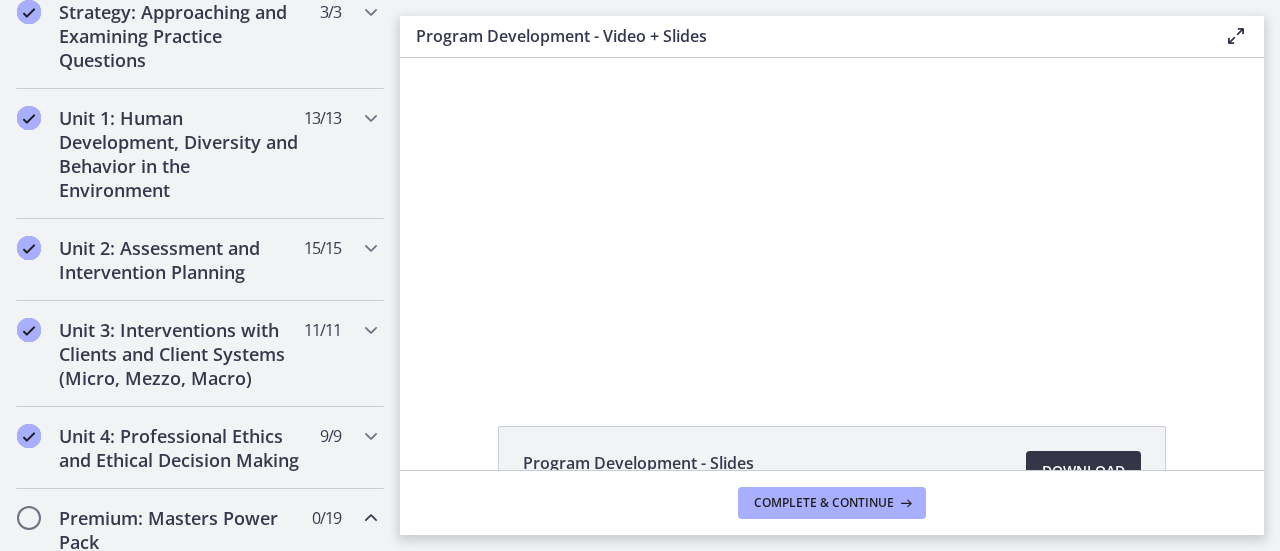 scroll, scrollTop: 0, scrollLeft: 0, axis: both 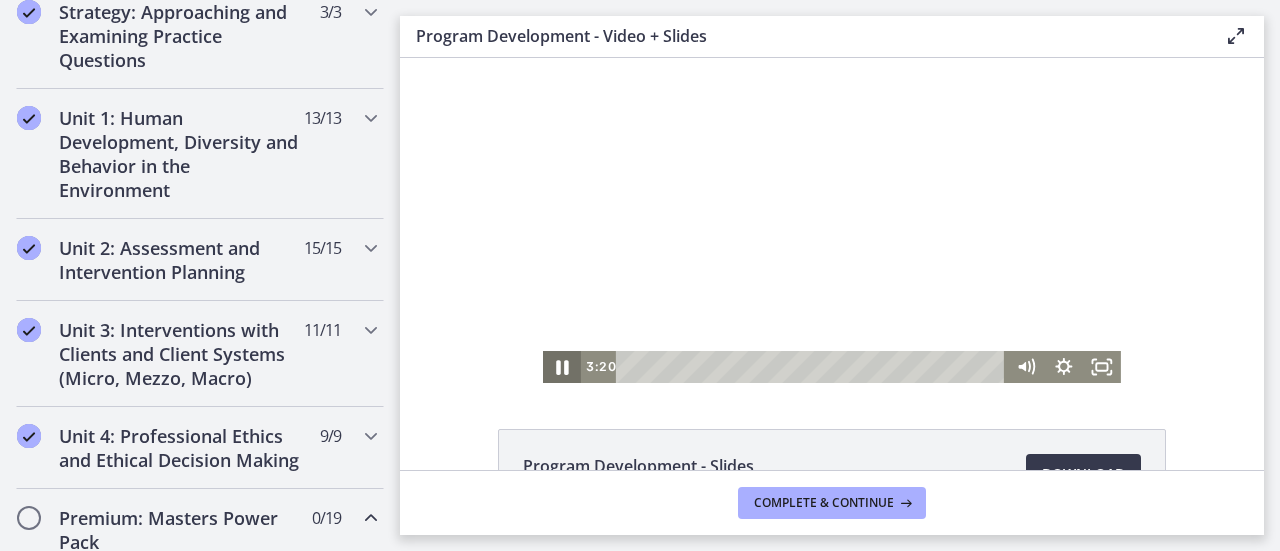 click 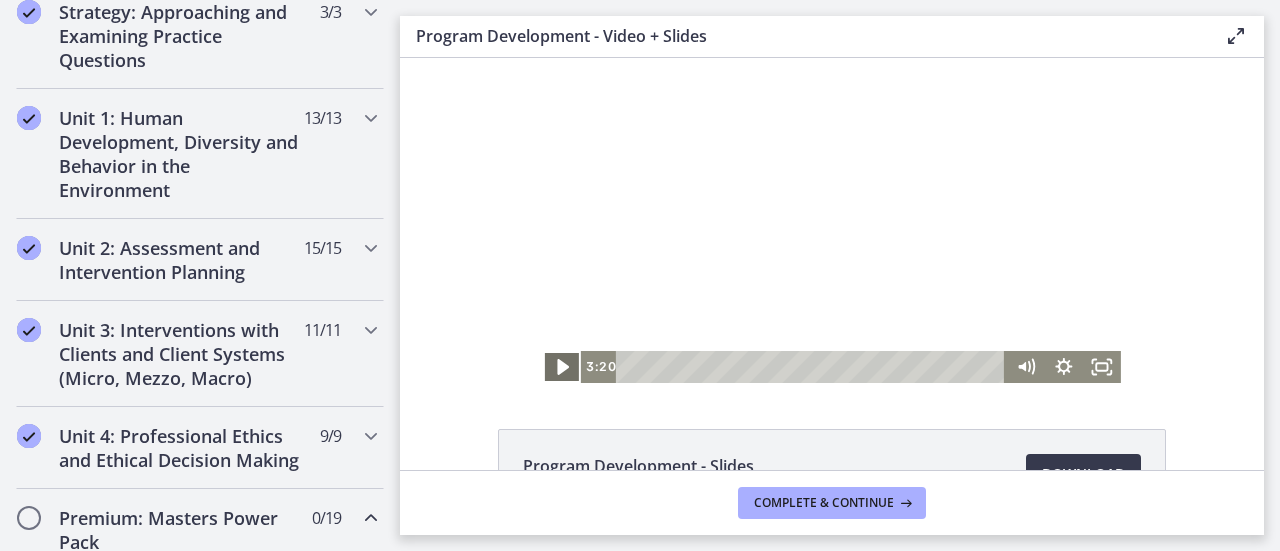 click 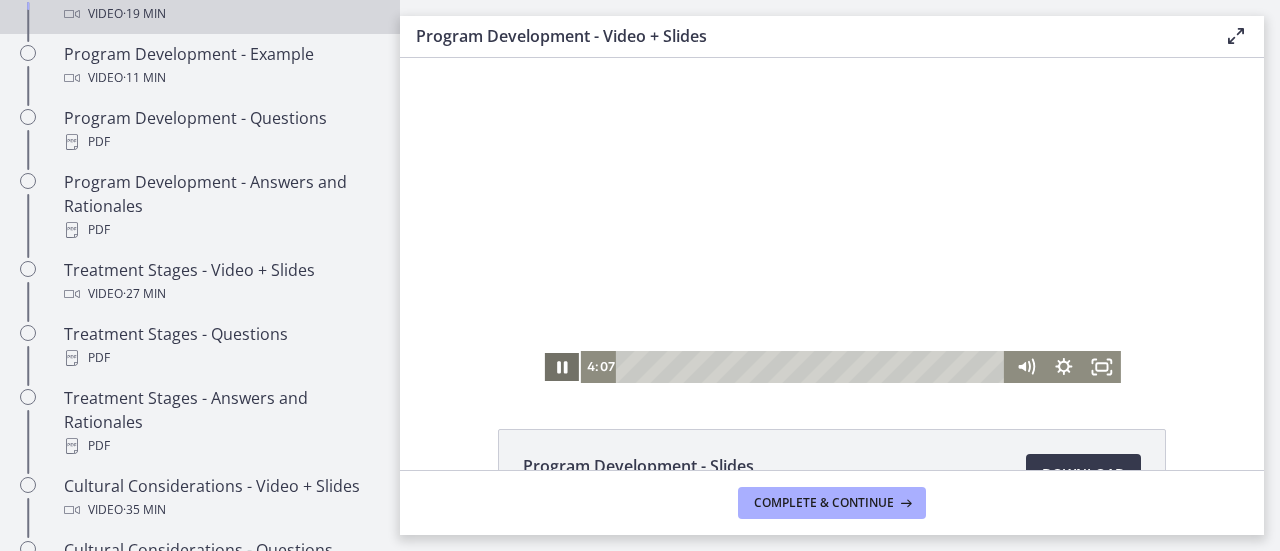 scroll, scrollTop: 1087, scrollLeft: 0, axis: vertical 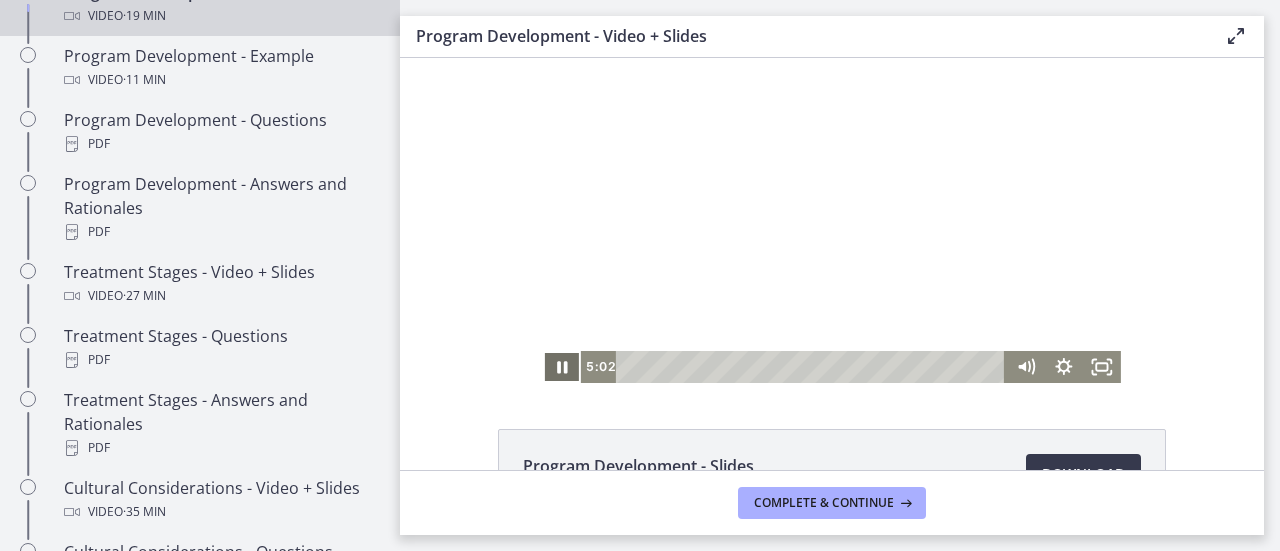 click 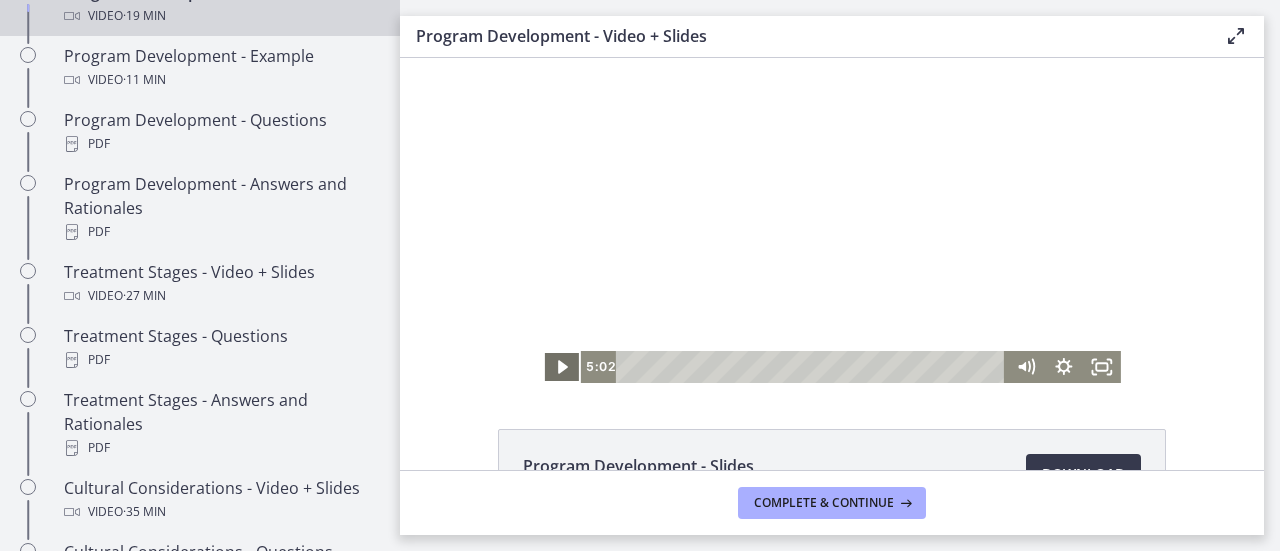 click 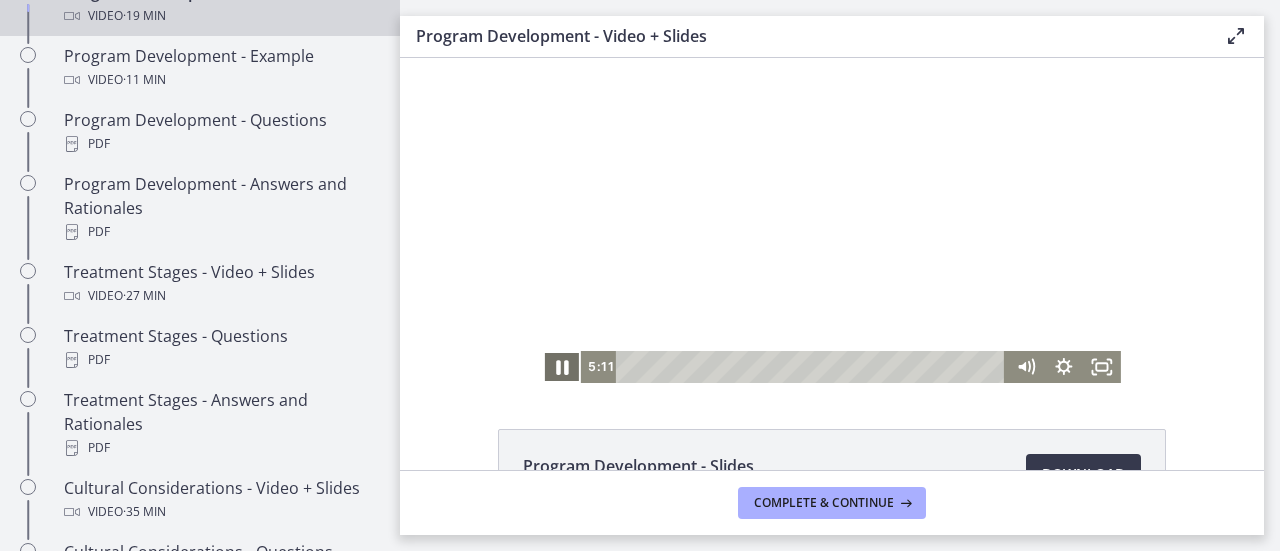 click 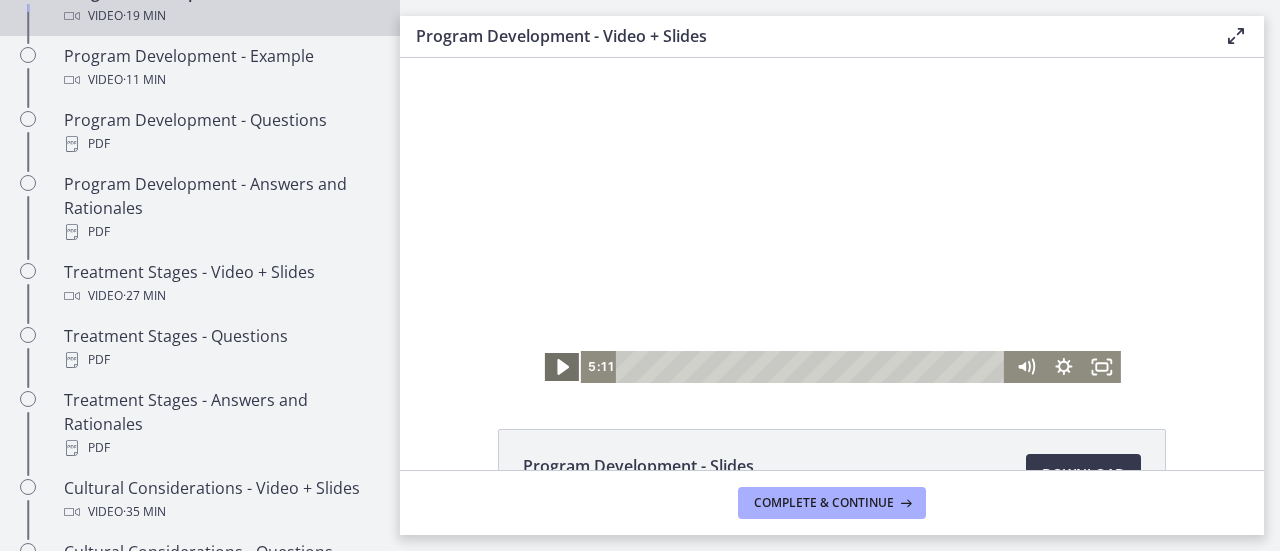 click 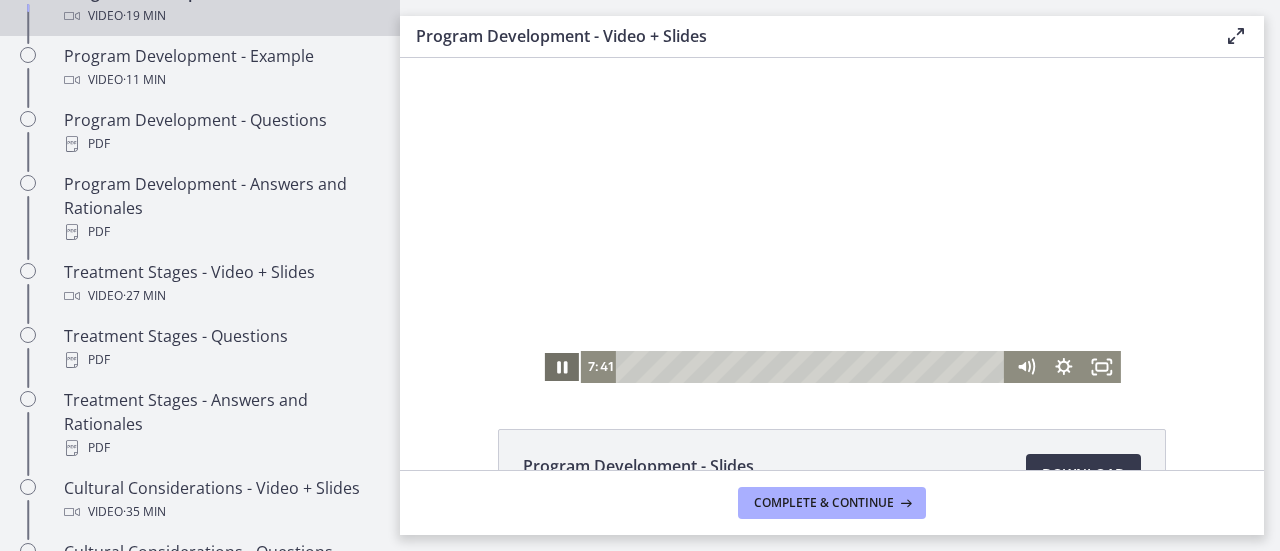 click 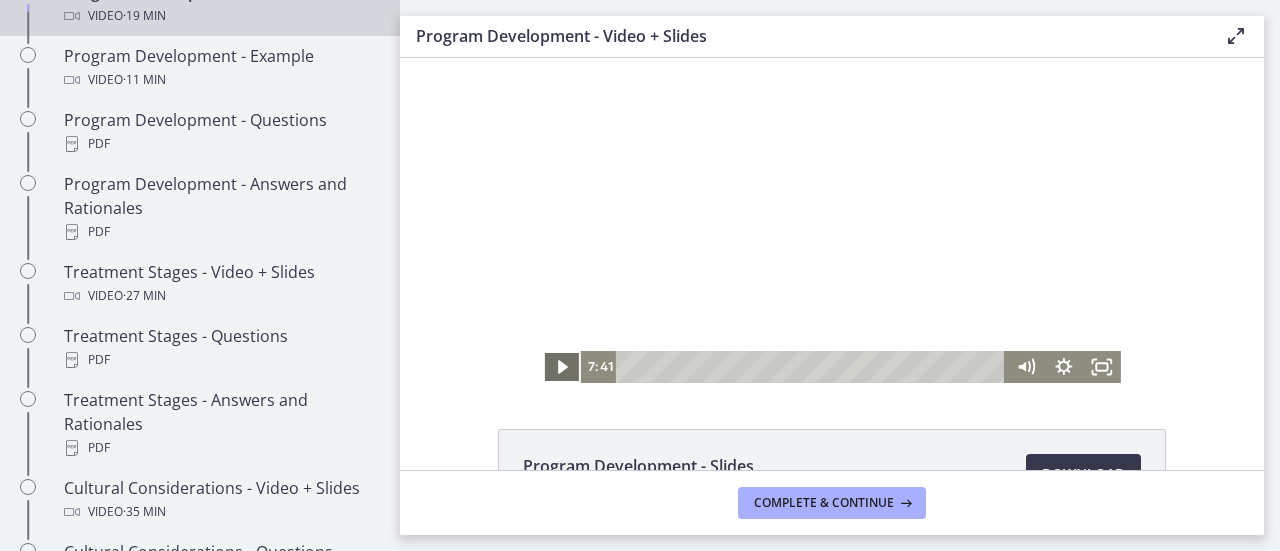click 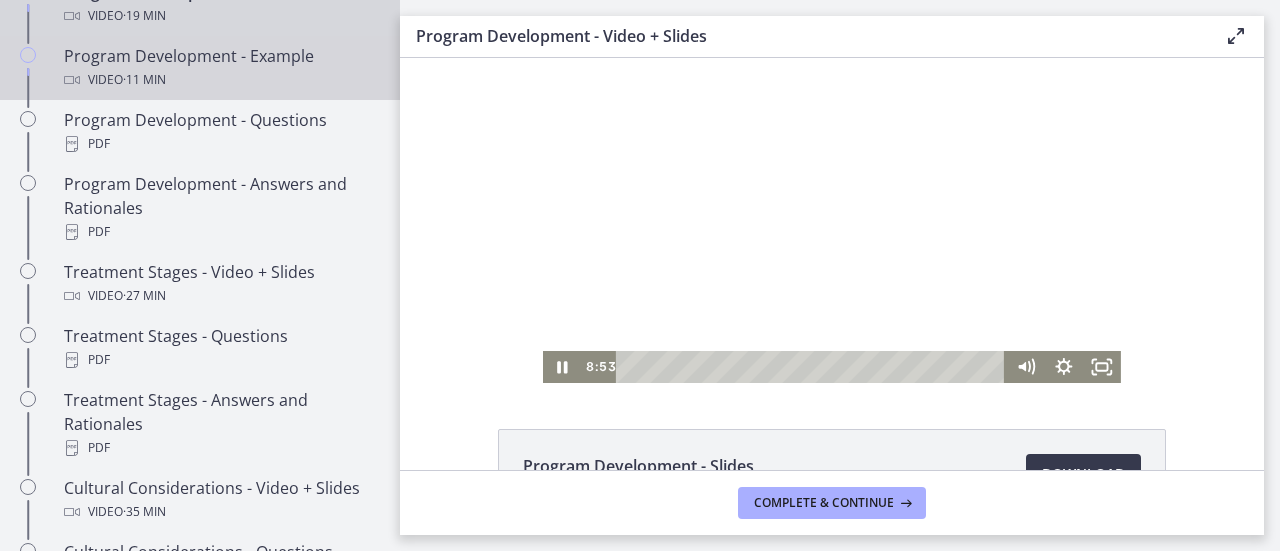 click on "Video
·  11 min" at bounding box center (220, 80) 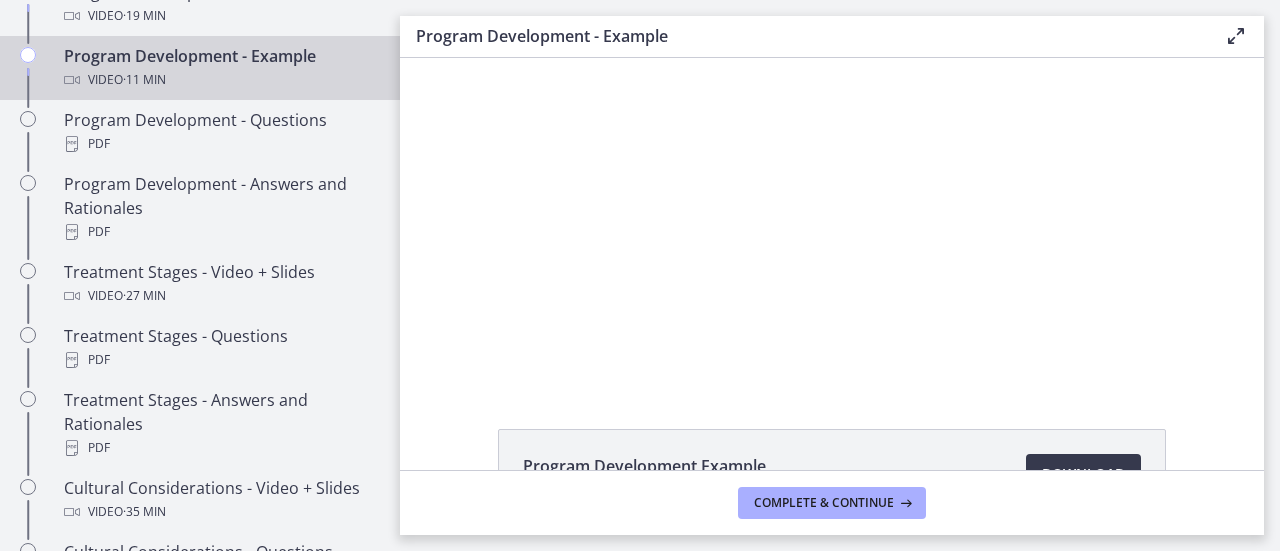 scroll, scrollTop: 0, scrollLeft: 0, axis: both 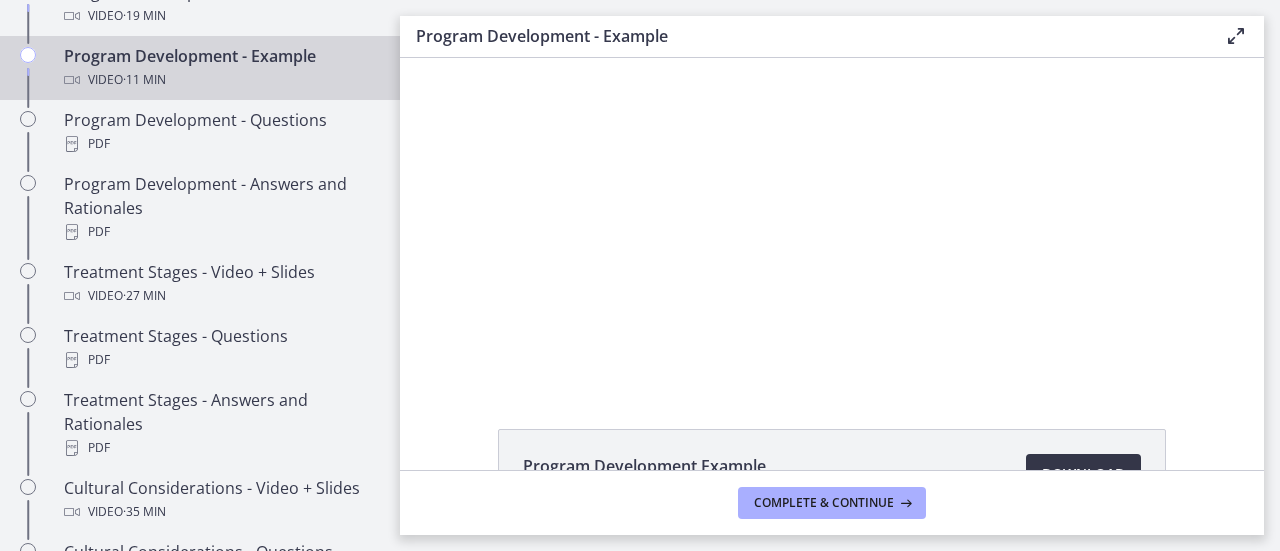 click on "Download
Opens in a new window" at bounding box center [1083, 474] 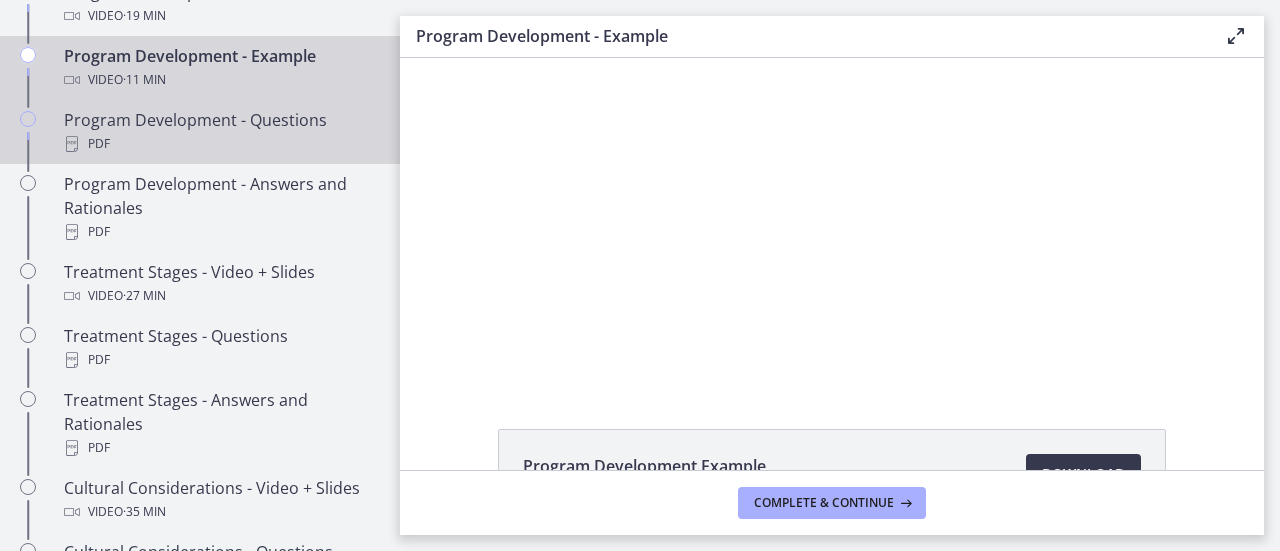 click at bounding box center [72, 144] 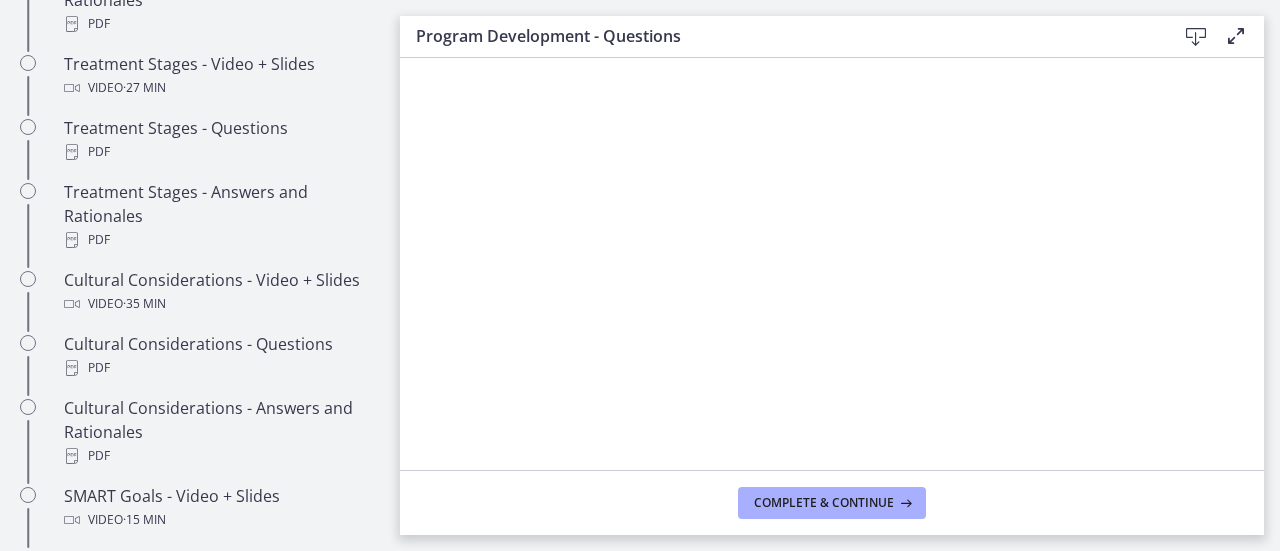 scroll, scrollTop: 1298, scrollLeft: 0, axis: vertical 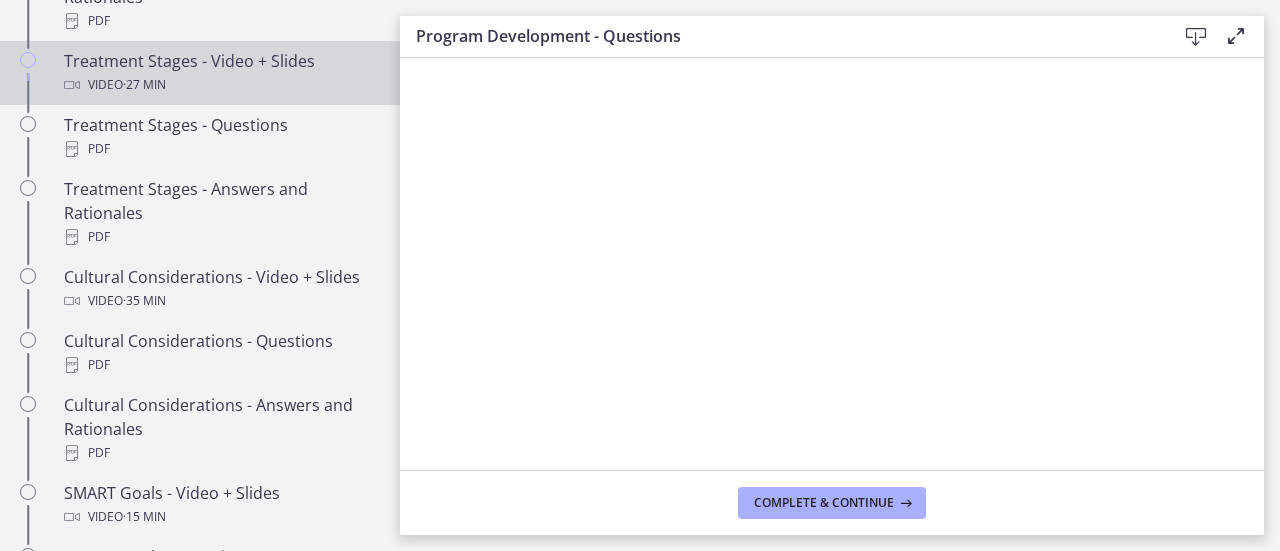 click on "Video
·  27 min" at bounding box center (220, 85) 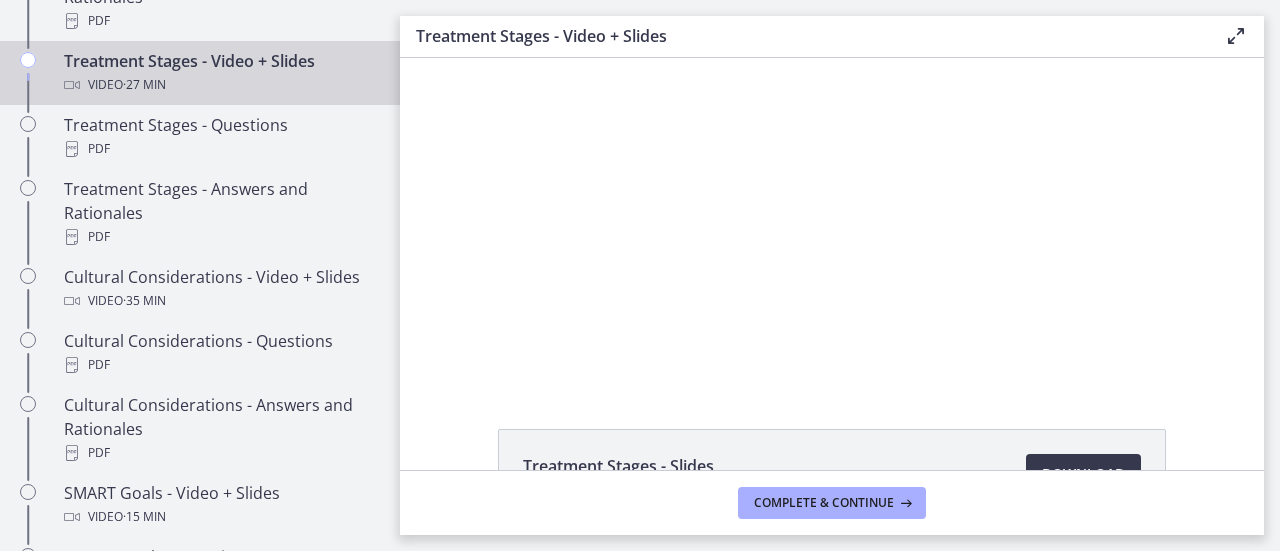 scroll, scrollTop: 0, scrollLeft: 0, axis: both 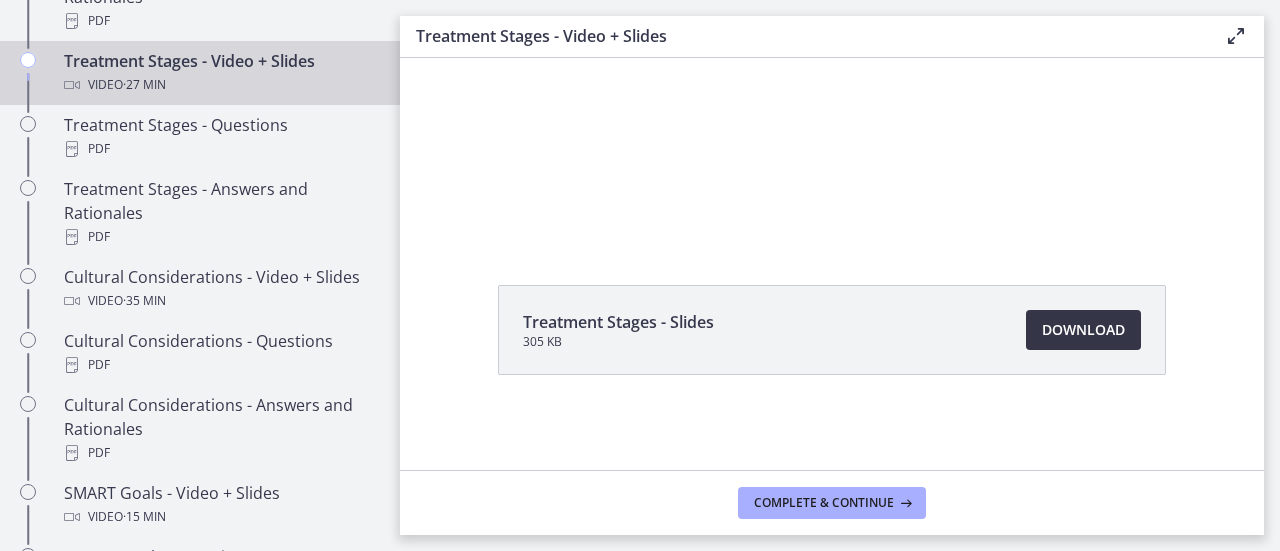 click on "Download
Opens in a new window" at bounding box center (1083, 330) 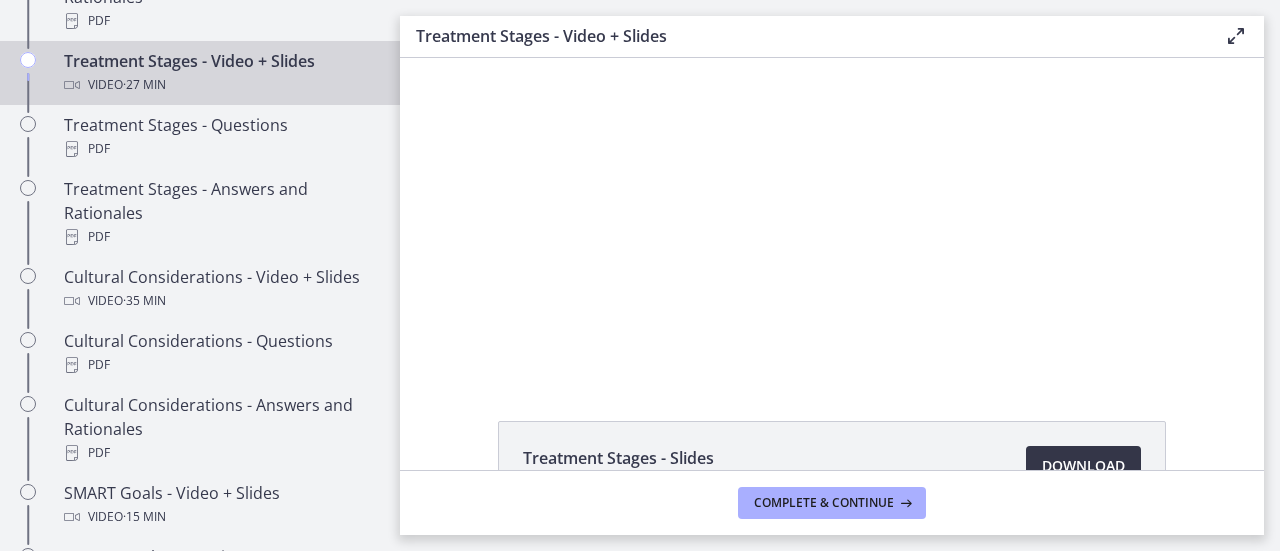 scroll, scrollTop: 2, scrollLeft: 0, axis: vertical 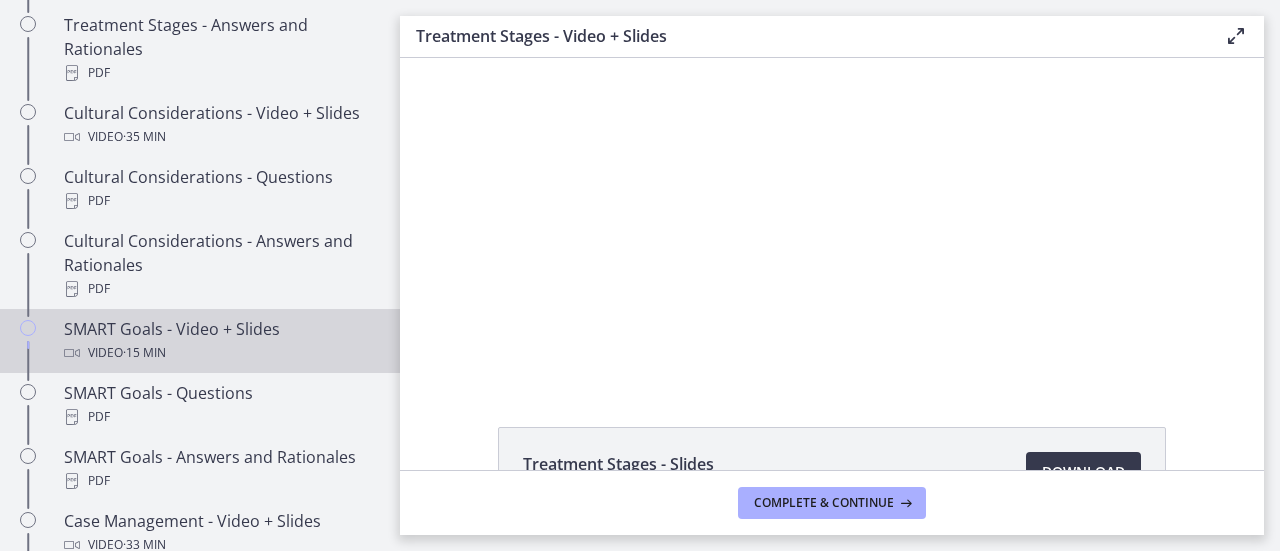 click on "Video
·  15 min" at bounding box center [220, 353] 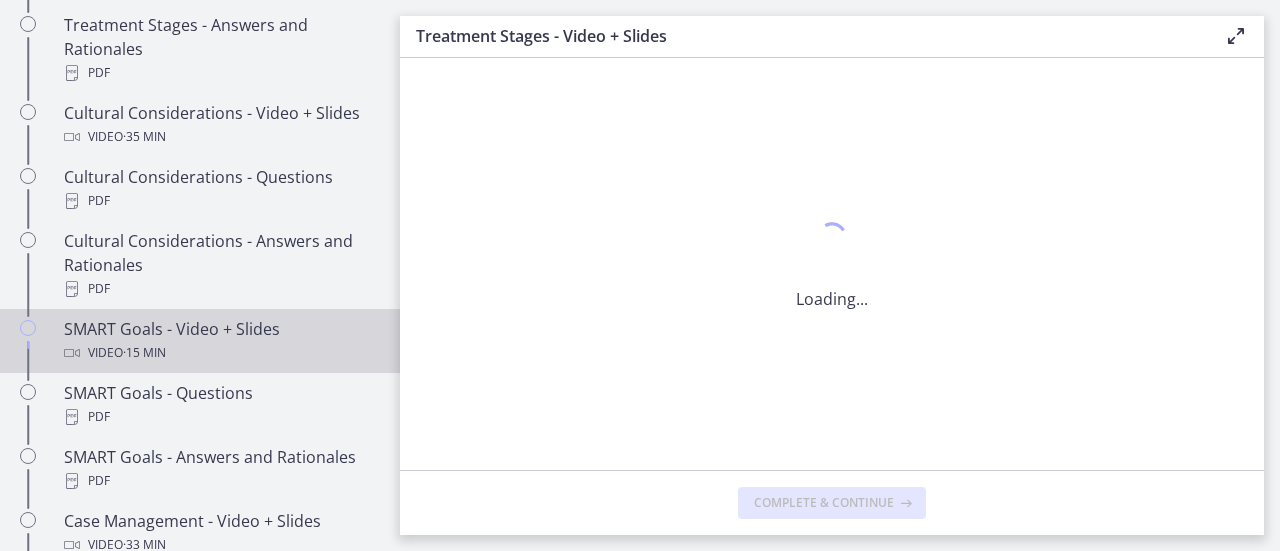 scroll, scrollTop: 0, scrollLeft: 0, axis: both 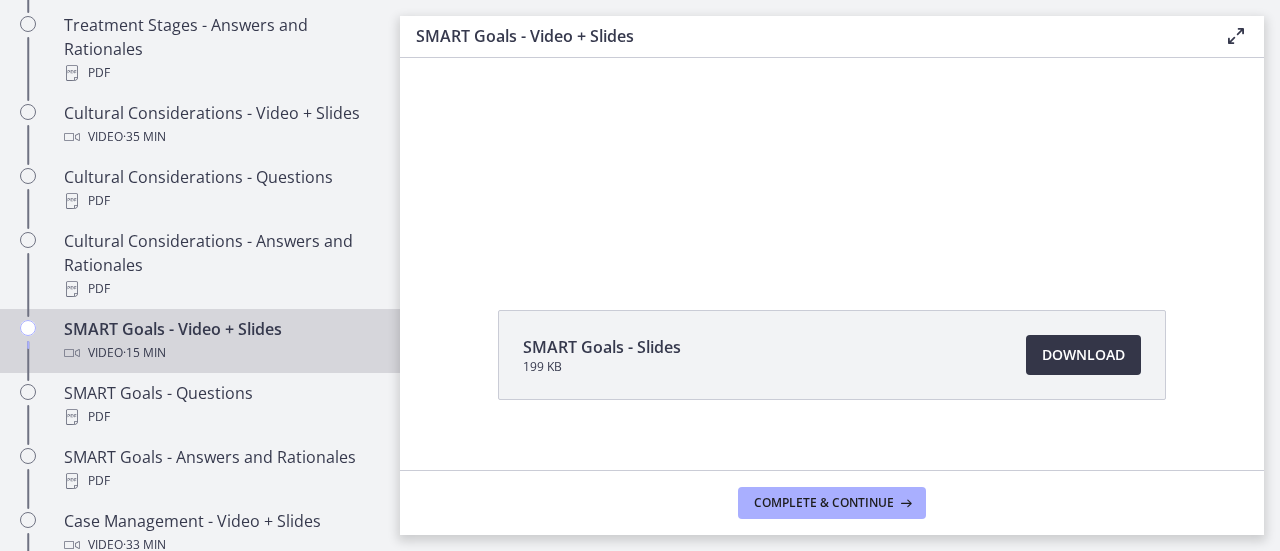 click on "Download
Opens in a new window" at bounding box center (1083, 355) 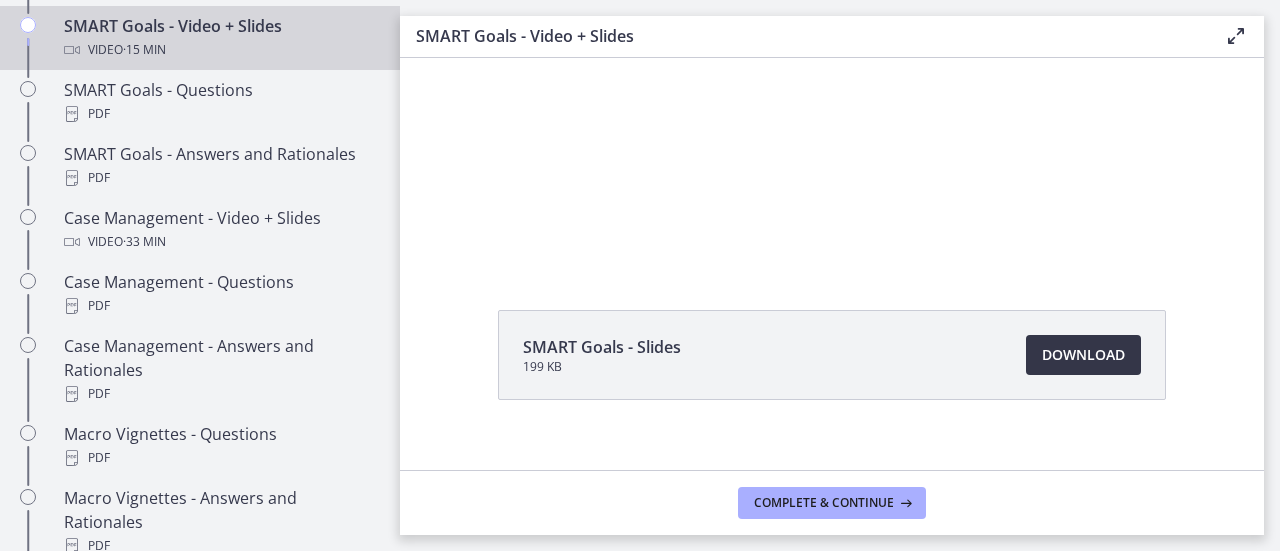 scroll, scrollTop: 1791, scrollLeft: 0, axis: vertical 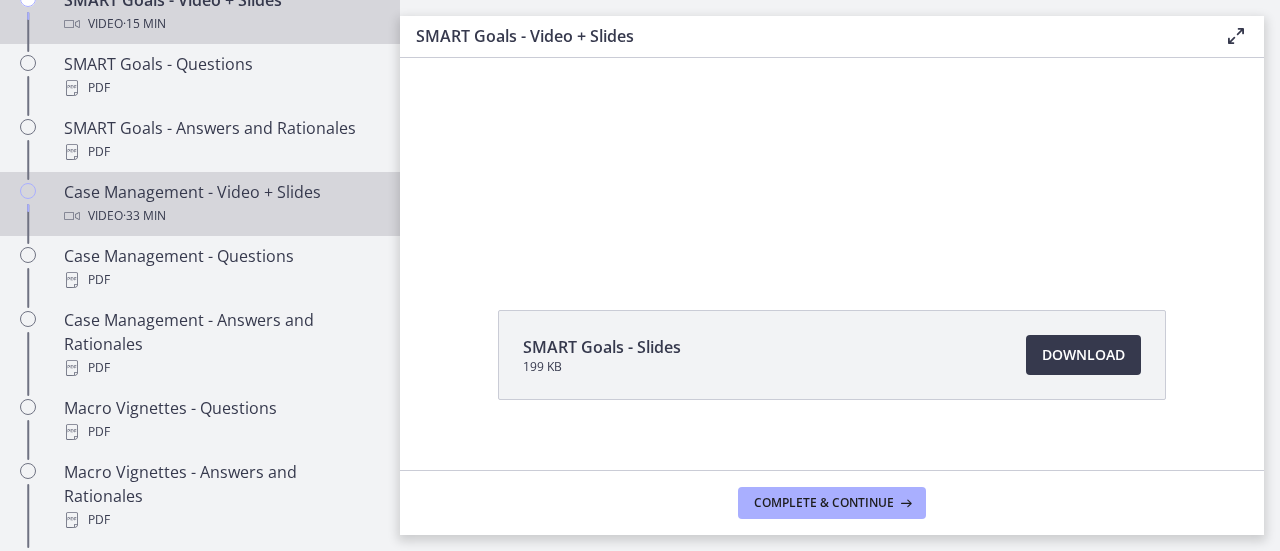 click on "Case Management - Video + Slides
Video
·  33 min" at bounding box center (220, 204) 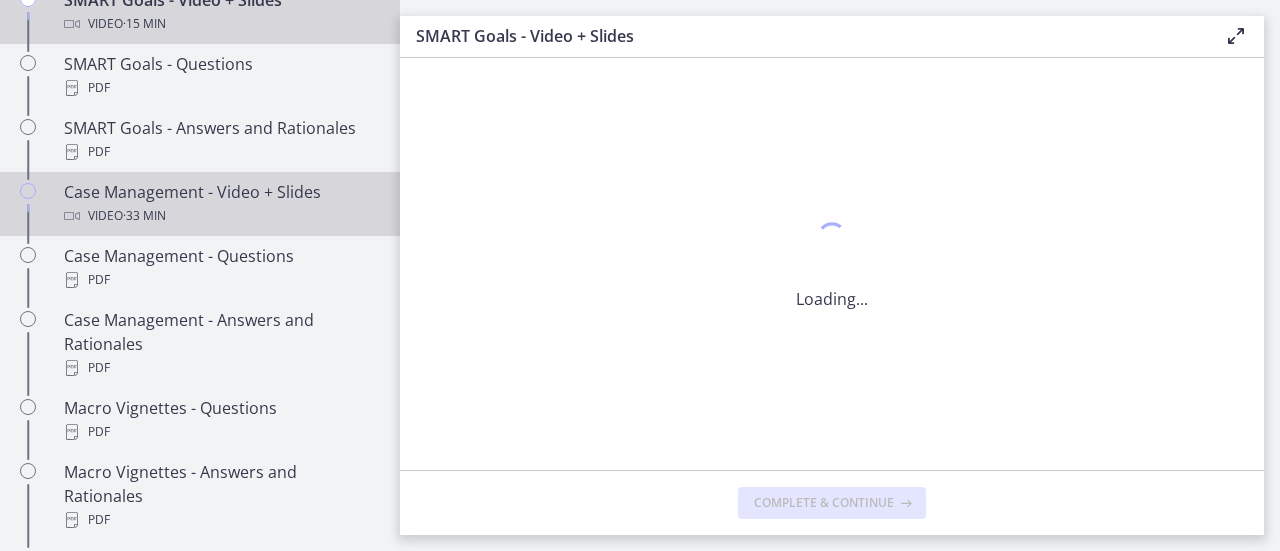 scroll, scrollTop: 0, scrollLeft: 0, axis: both 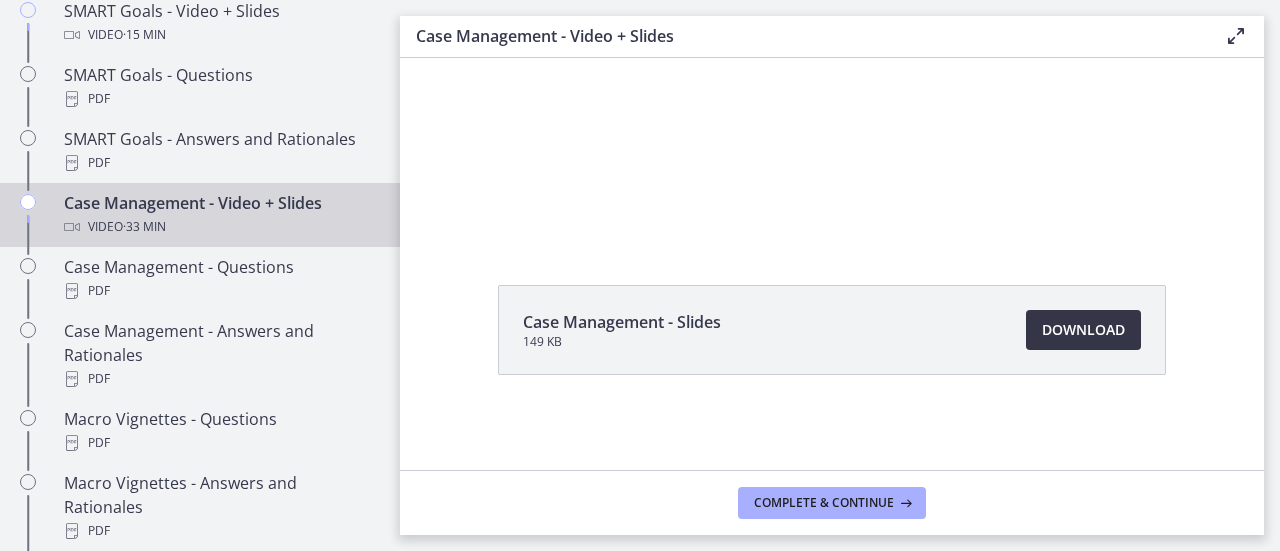 click on "Download
Opens in a new window" at bounding box center [1083, 330] 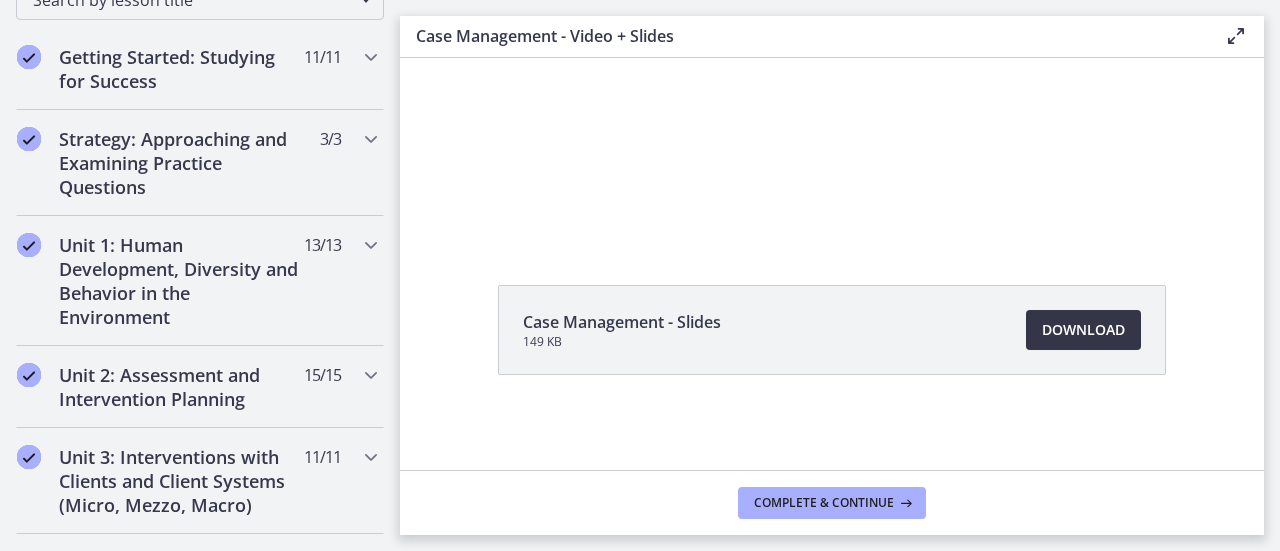 scroll, scrollTop: 0, scrollLeft: 0, axis: both 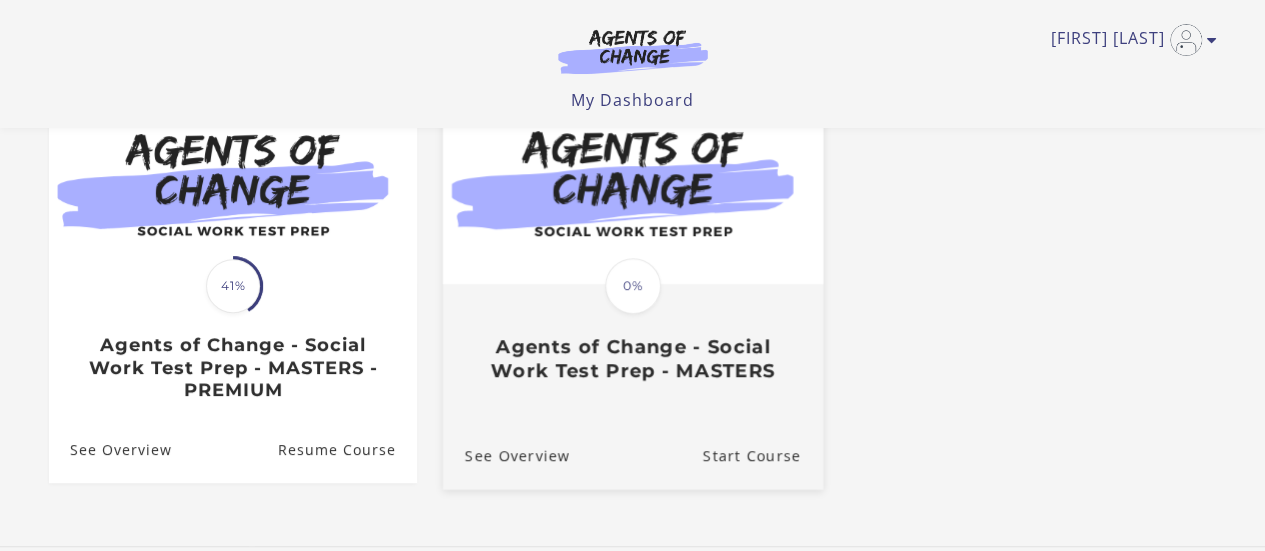 click at bounding box center (632, 181) 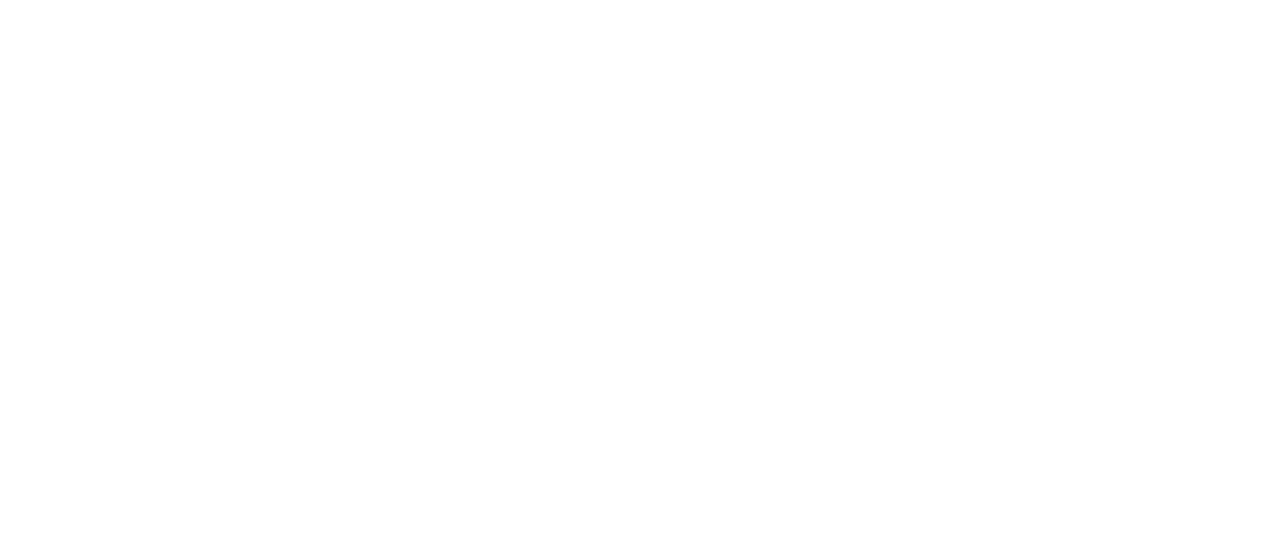 scroll, scrollTop: 0, scrollLeft: 0, axis: both 